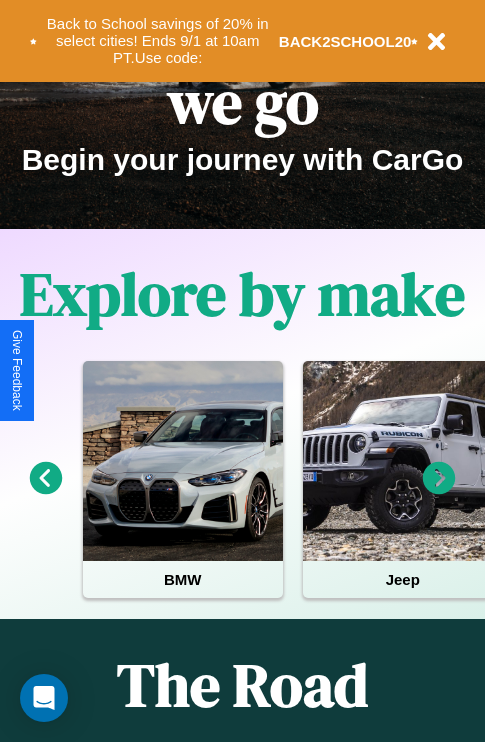 scroll, scrollTop: 308, scrollLeft: 0, axis: vertical 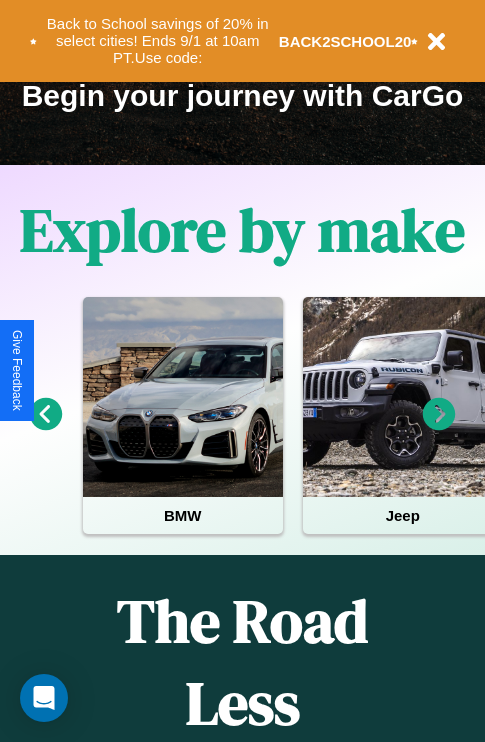 click 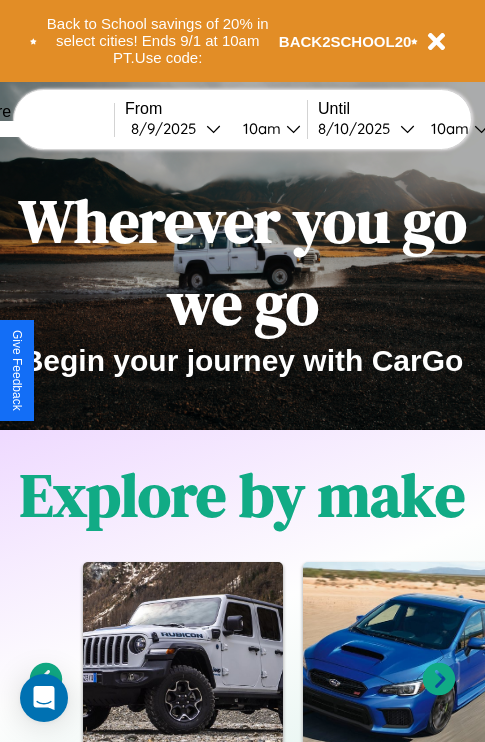scroll, scrollTop: 0, scrollLeft: 0, axis: both 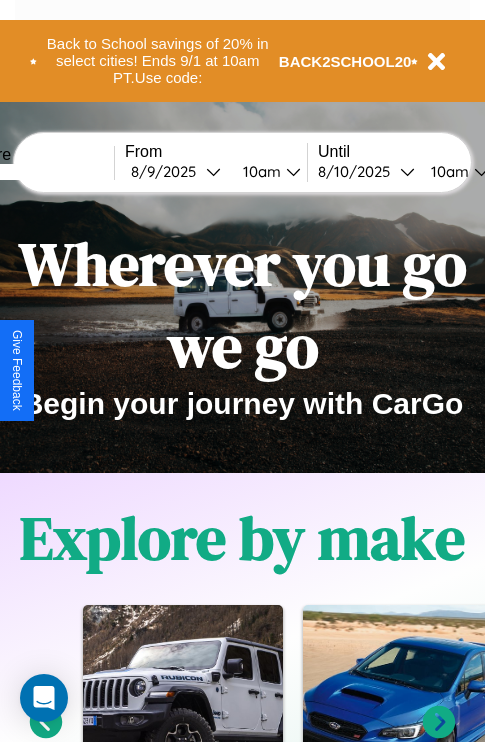 click at bounding box center (39, 172) 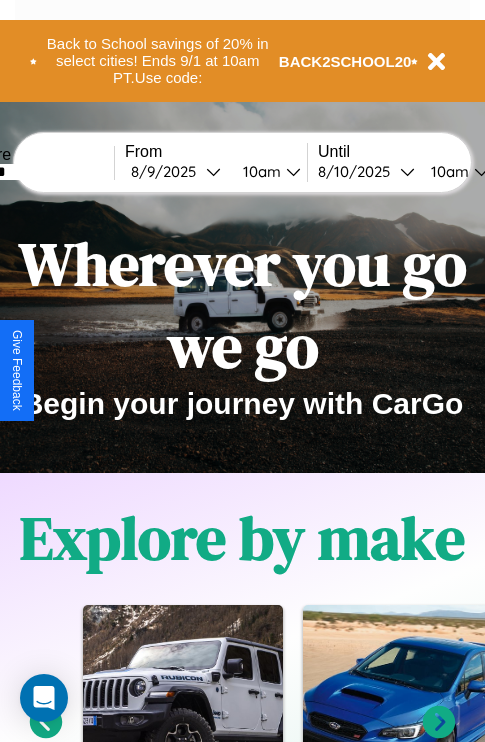 type on "*******" 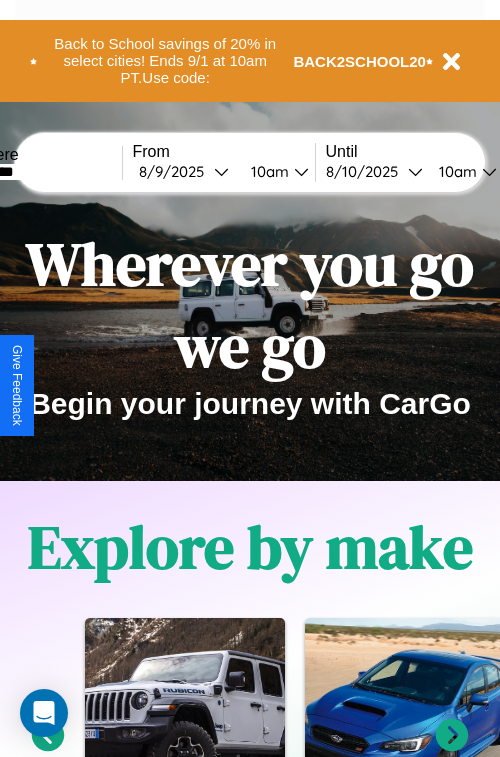select on "*" 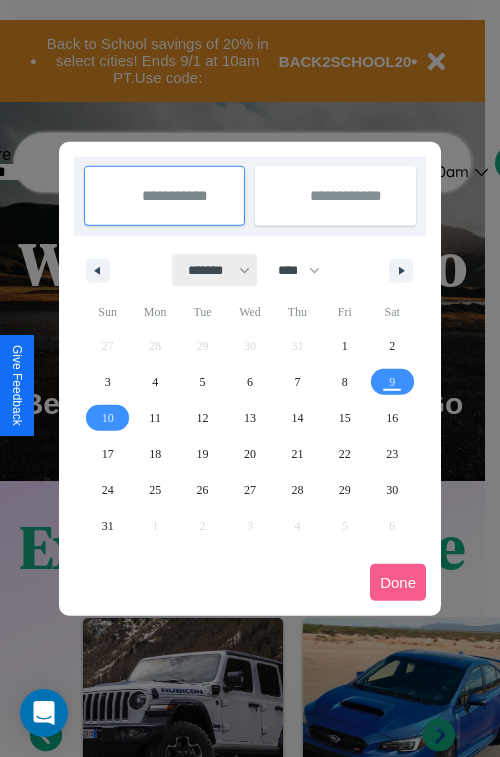 click on "******* ******** ***** ***** *** **** **** ****** ********* ******* ******** ********" at bounding box center (215, 270) 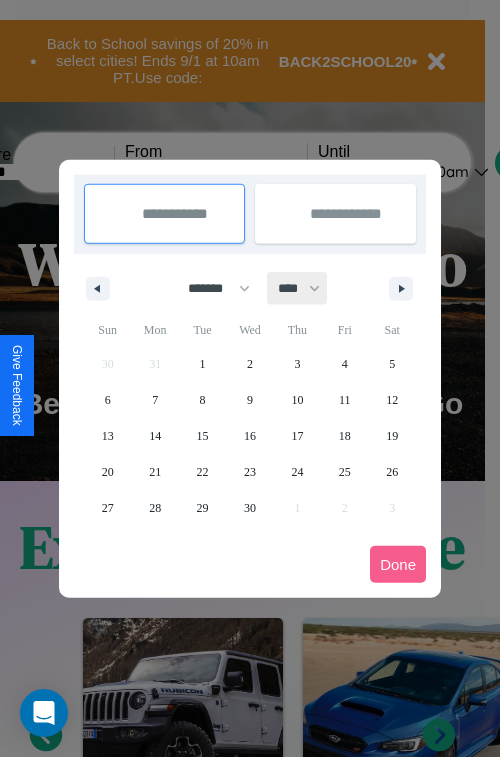 click on "**** **** **** **** **** **** **** **** **** **** **** **** **** **** **** **** **** **** **** **** **** **** **** **** **** **** **** **** **** **** **** **** **** **** **** **** **** **** **** **** **** **** **** **** **** **** **** **** **** **** **** **** **** **** **** **** **** **** **** **** **** **** **** **** **** **** **** **** **** **** **** **** **** **** **** **** **** **** **** **** **** **** **** **** **** **** **** **** **** **** **** **** **** **** **** **** **** **** **** **** **** **** **** **** **** **** **** **** **** **** **** **** **** **** **** **** **** **** **** **** ****" at bounding box center [298, 288] 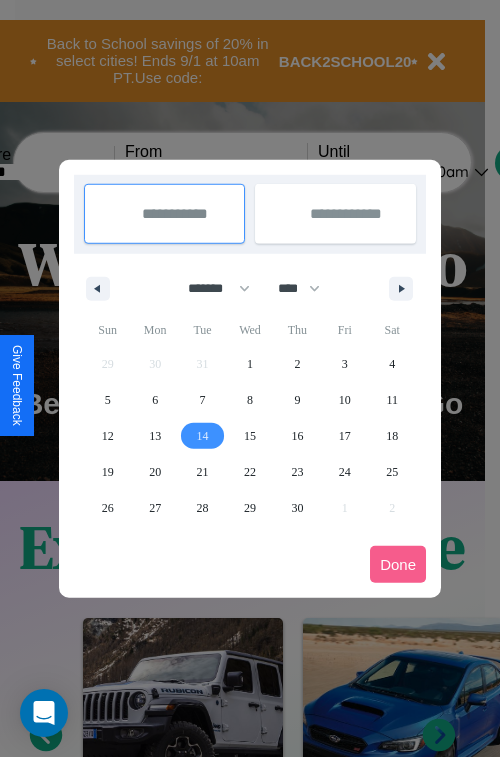 click on "14" at bounding box center [203, 436] 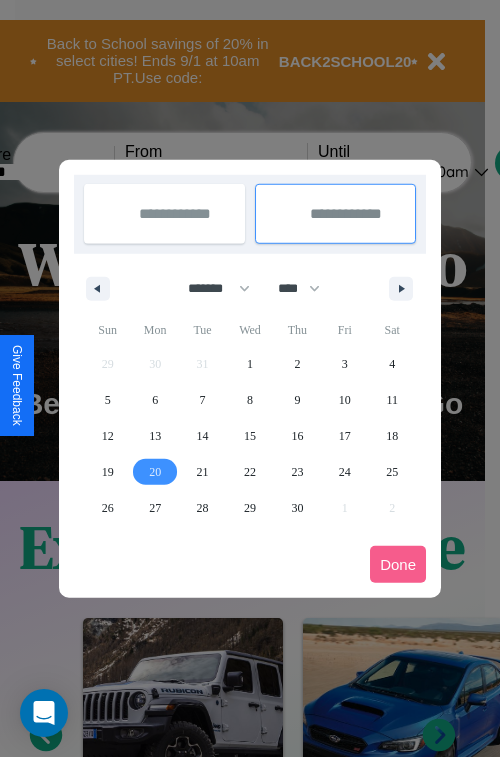 click on "20" at bounding box center [155, 472] 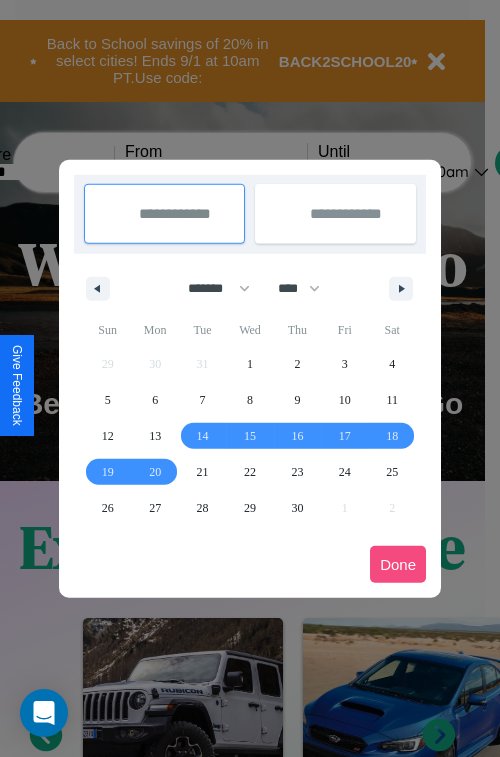click on "Done" at bounding box center [398, 564] 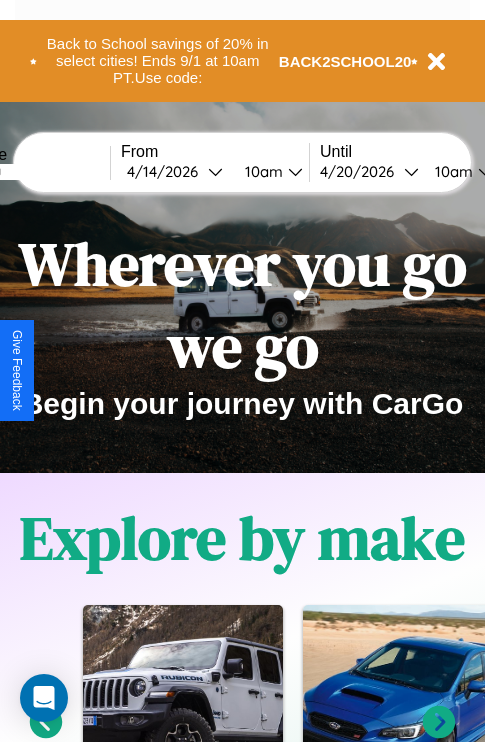 scroll, scrollTop: 0, scrollLeft: 75, axis: horizontal 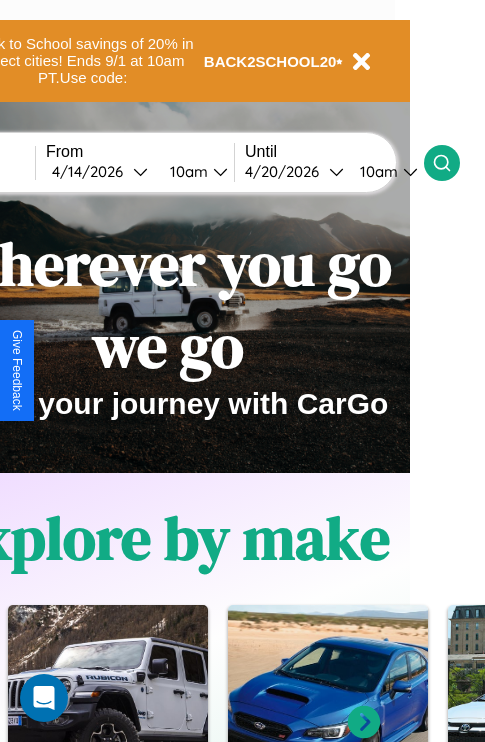 click 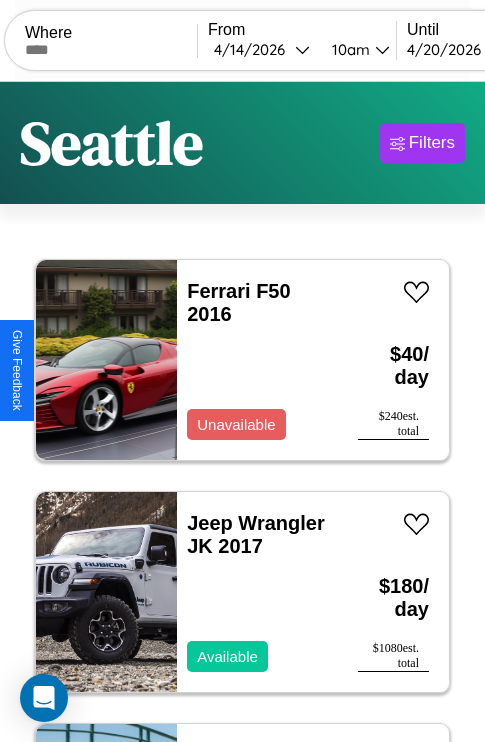 scroll, scrollTop: 95, scrollLeft: 0, axis: vertical 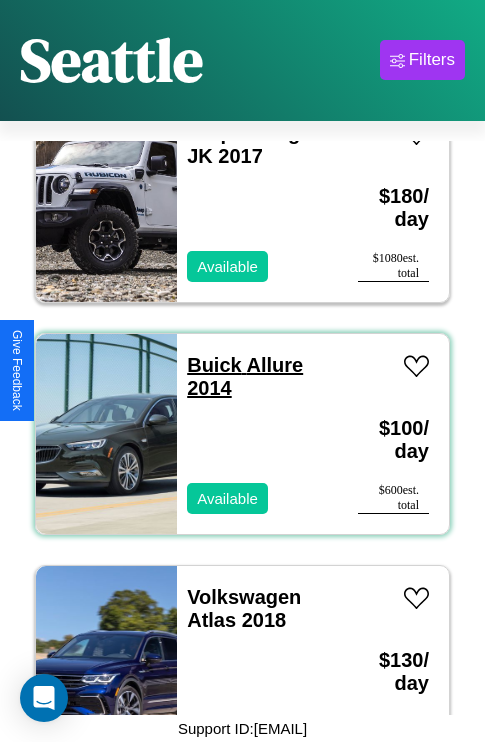 click on "Buick   Allure   2014" at bounding box center (245, 376) 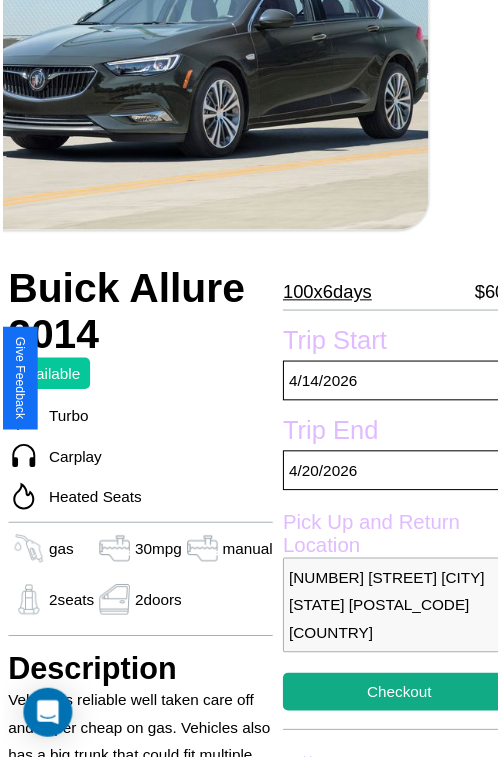 scroll, scrollTop: 219, scrollLeft: 68, axis: both 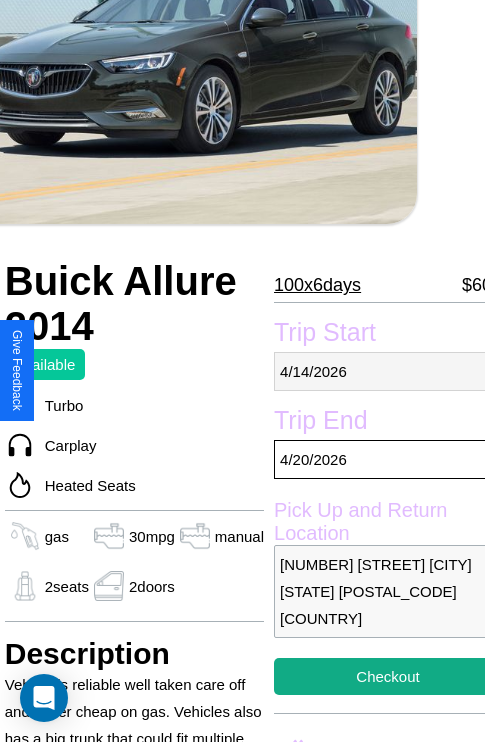 click on "4 / 14 / 2026" at bounding box center [388, 371] 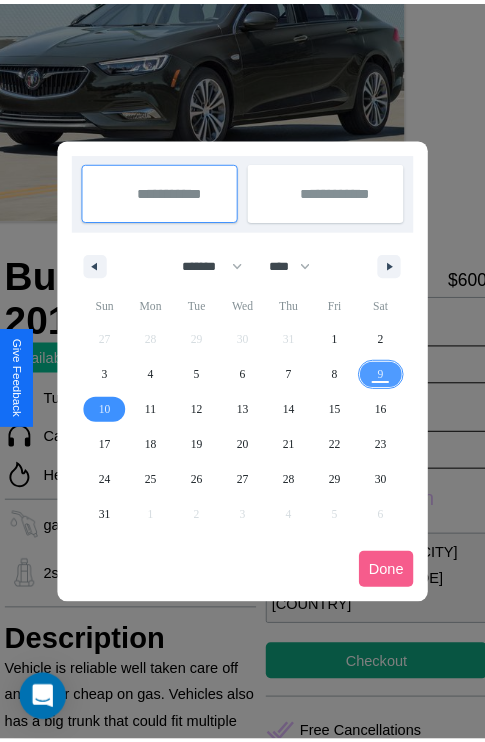 scroll, scrollTop: 0, scrollLeft: 68, axis: horizontal 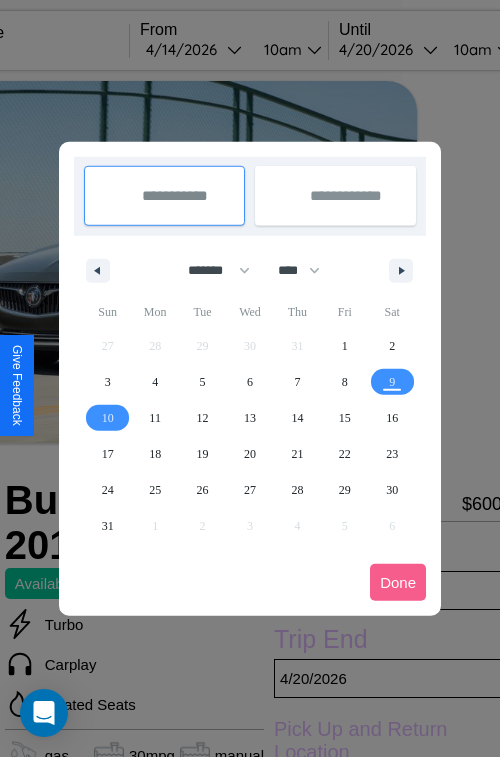 click at bounding box center (250, 378) 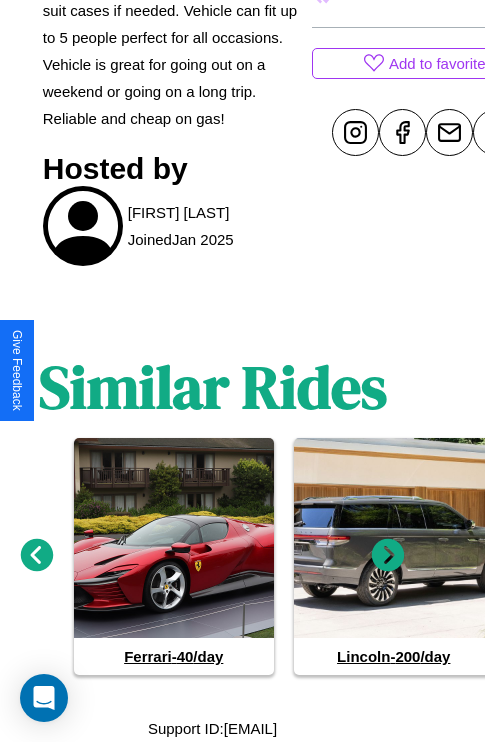 scroll, scrollTop: 1001, scrollLeft: 30, axis: both 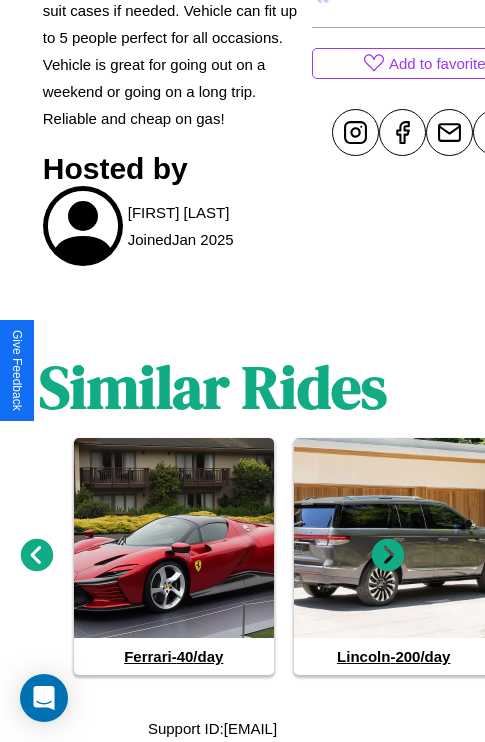 click 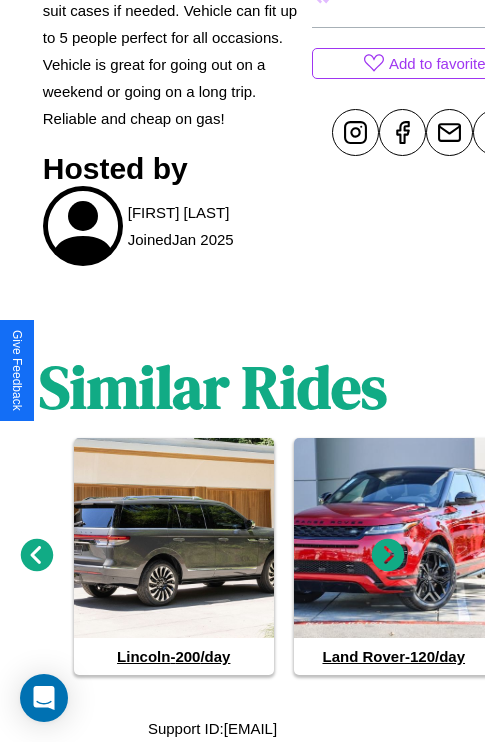 click 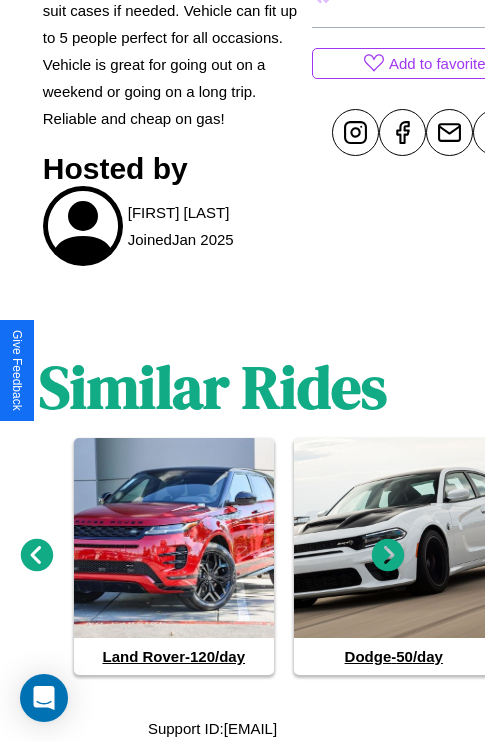 click 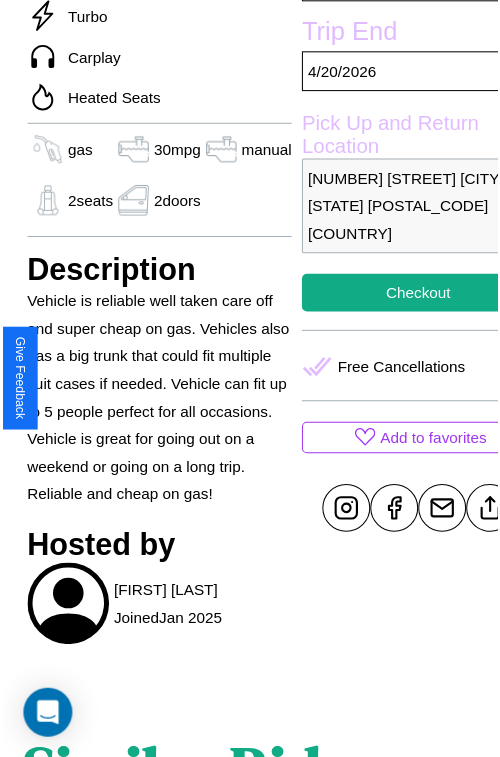 scroll, scrollTop: 219, scrollLeft: 68, axis: both 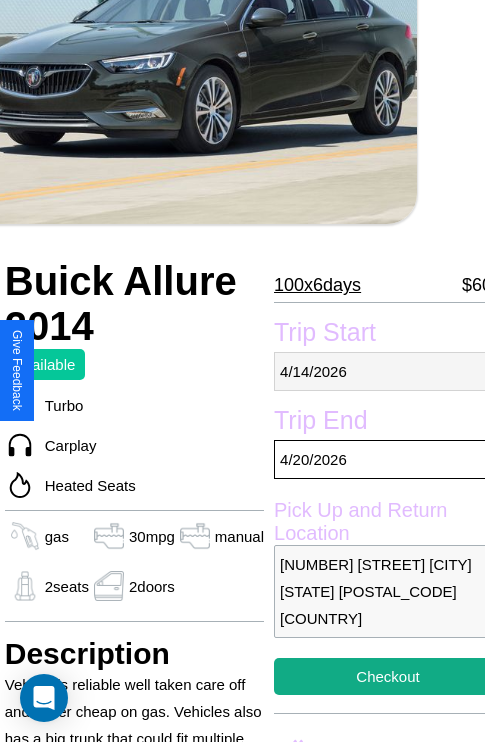 click on "4 / 14 / 2026" at bounding box center [388, 371] 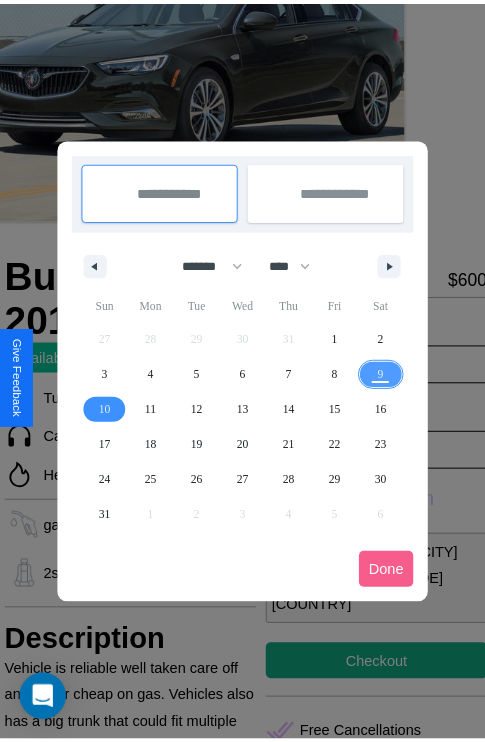 scroll, scrollTop: 0, scrollLeft: 68, axis: horizontal 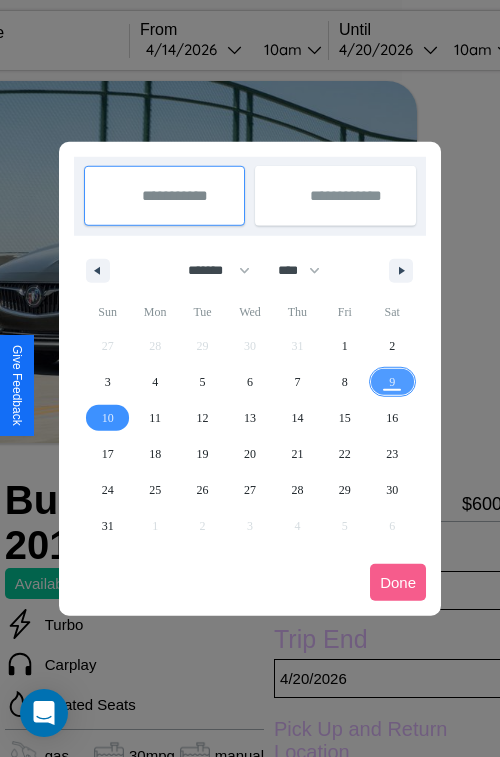 click at bounding box center [250, 378] 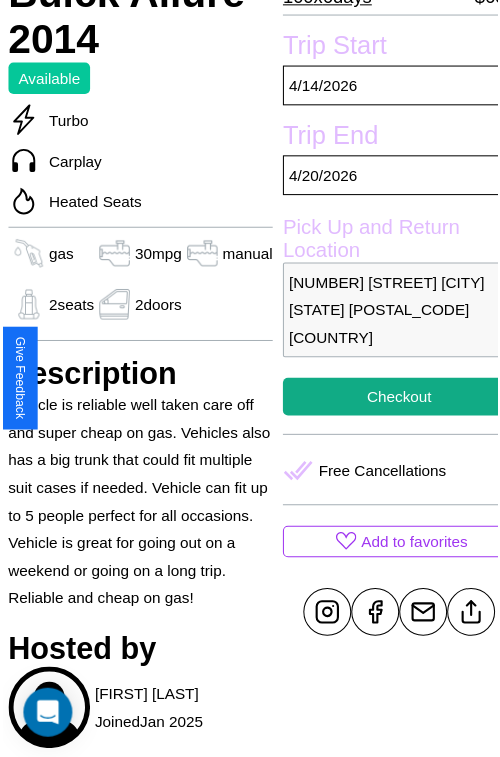 scroll, scrollTop: 524, scrollLeft: 68, axis: both 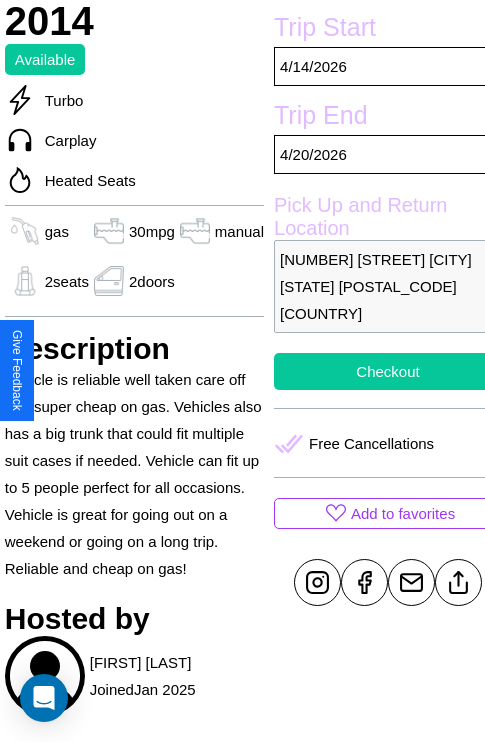 click on "Checkout" at bounding box center (388, 371) 